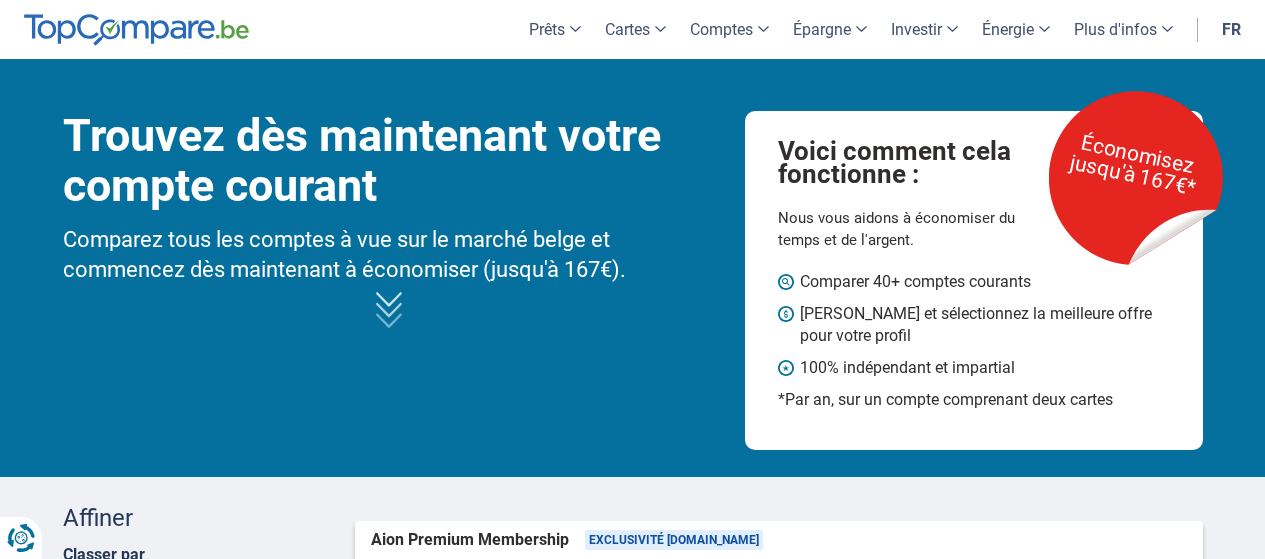 scroll, scrollTop: 0, scrollLeft: 0, axis: both 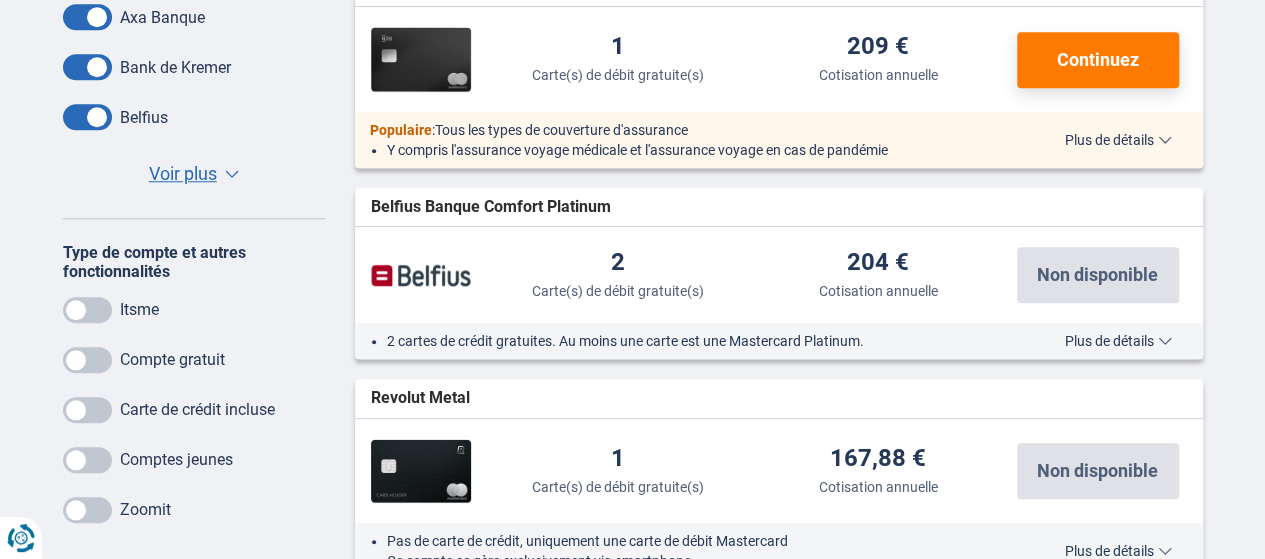 click at bounding box center [87, 310] 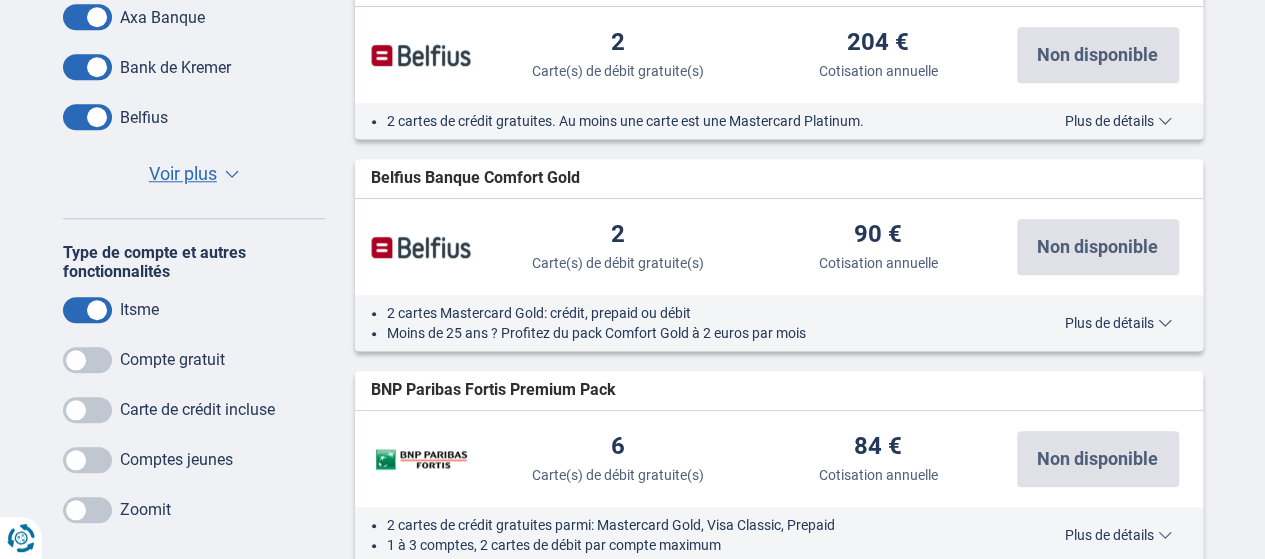 click at bounding box center (87, 360) 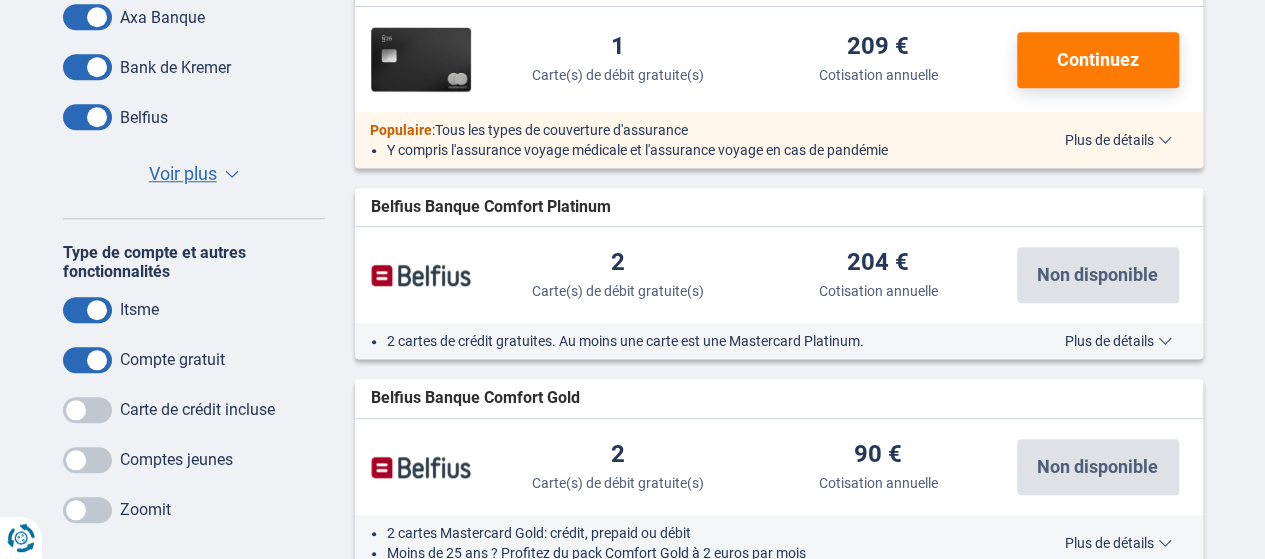 click at bounding box center (87, 410) 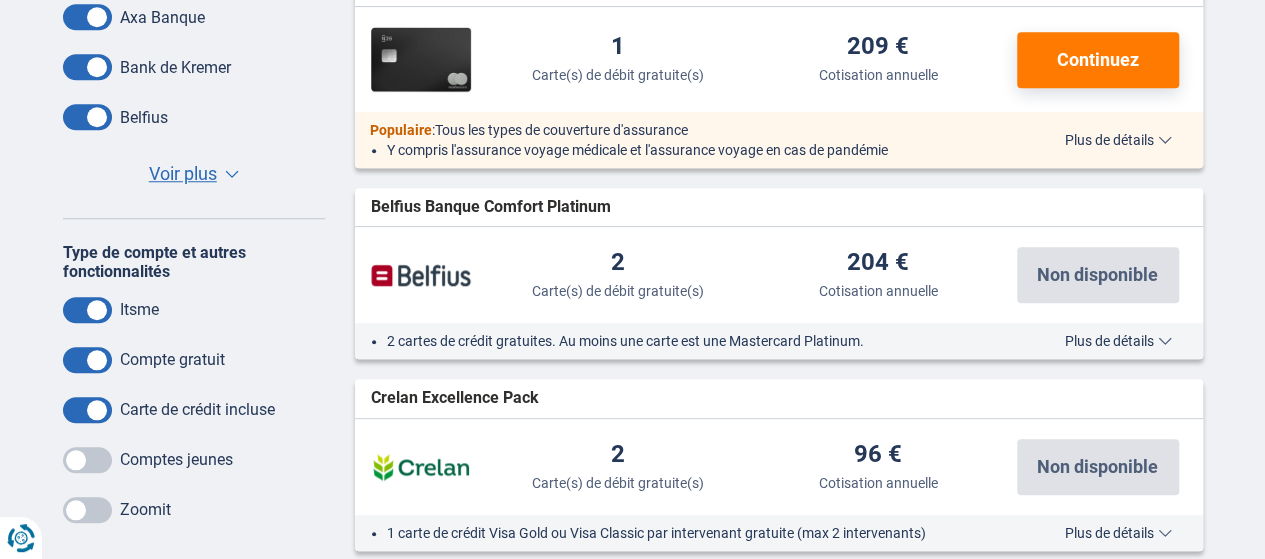 click on "Voir plus" at bounding box center (183, 174) 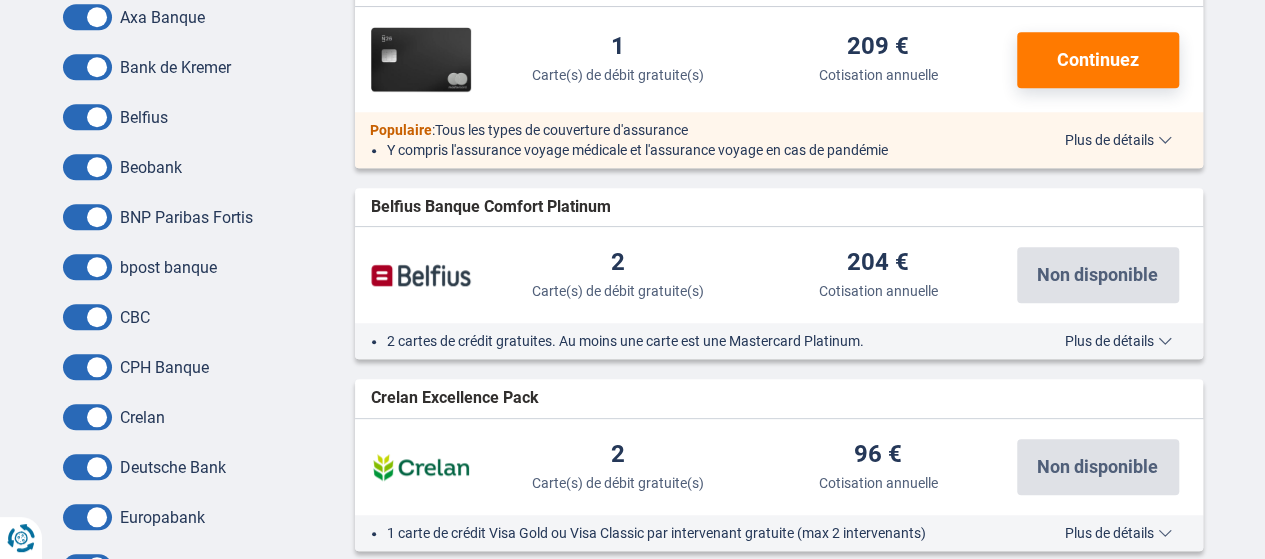 scroll, scrollTop: 533, scrollLeft: 0, axis: vertical 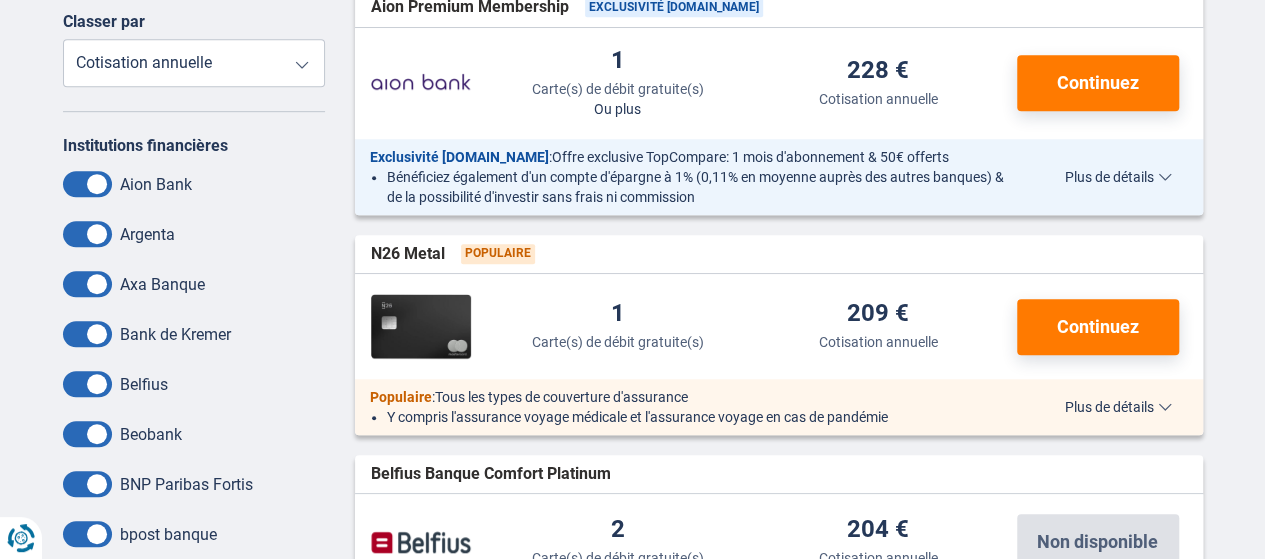 click on "Carte(s) de débit gratuite(s)
Cotisation annuelle" at bounding box center [194, 63] 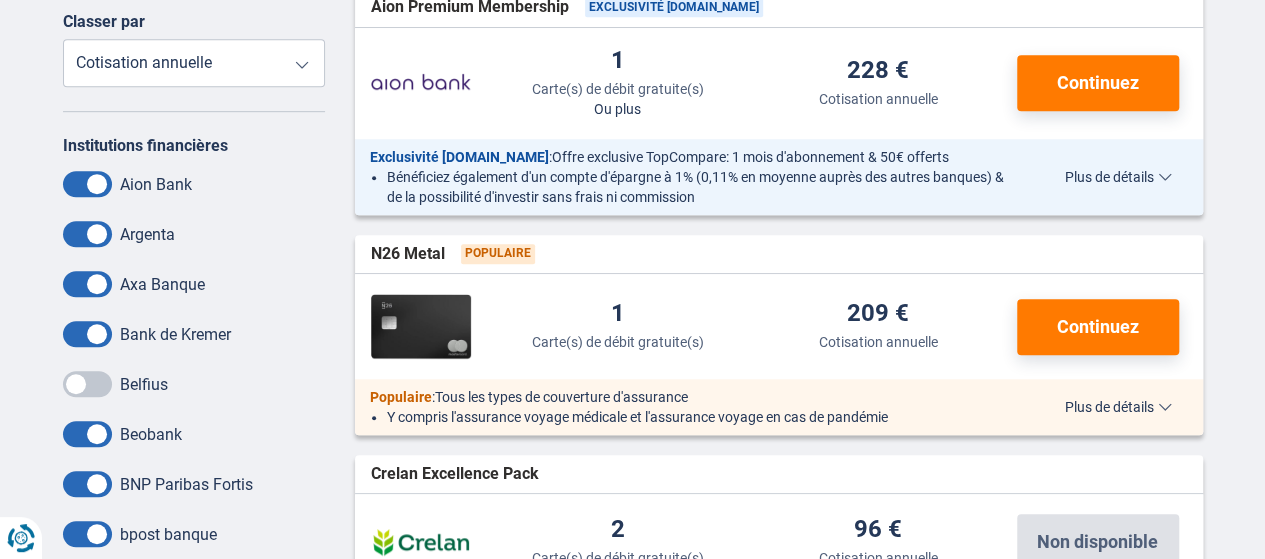 click at bounding box center [87, 434] 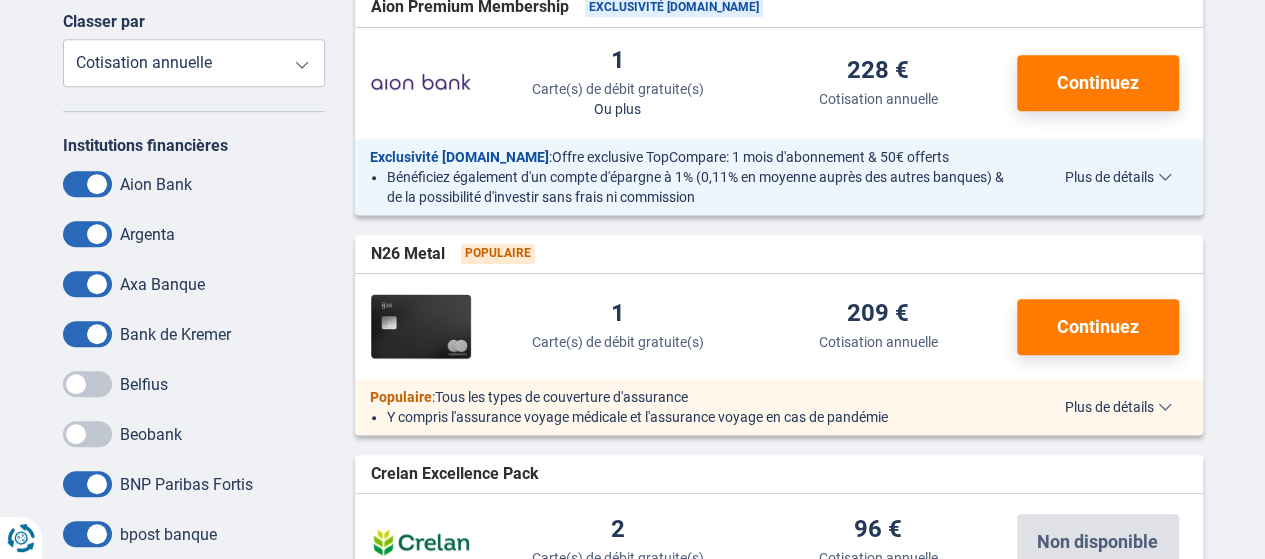click at bounding box center [87, 484] 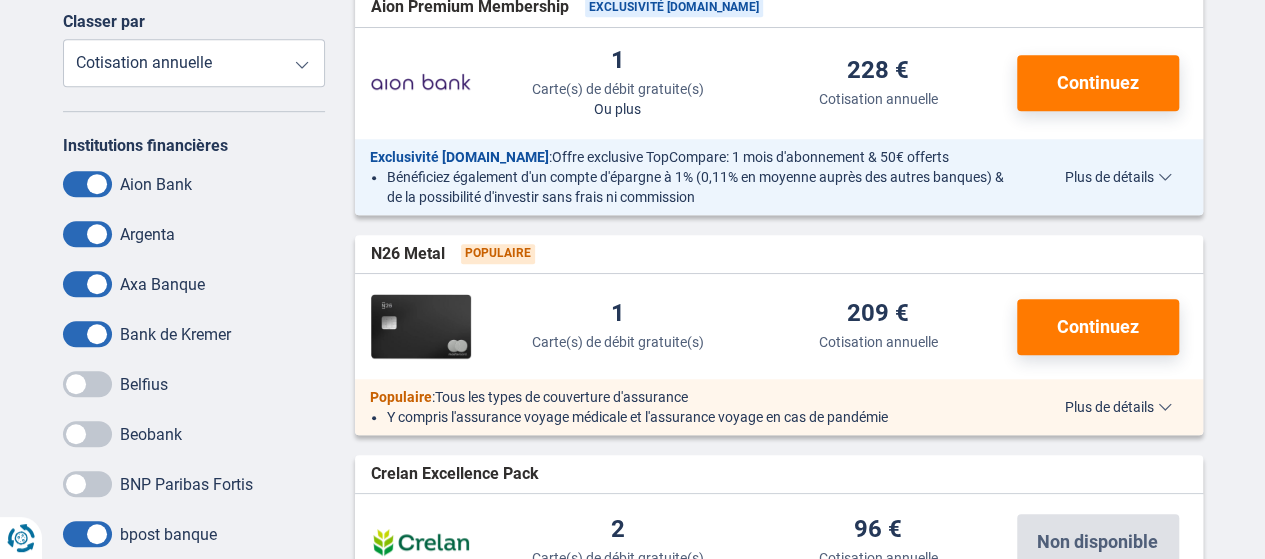 scroll, scrollTop: 800, scrollLeft: 0, axis: vertical 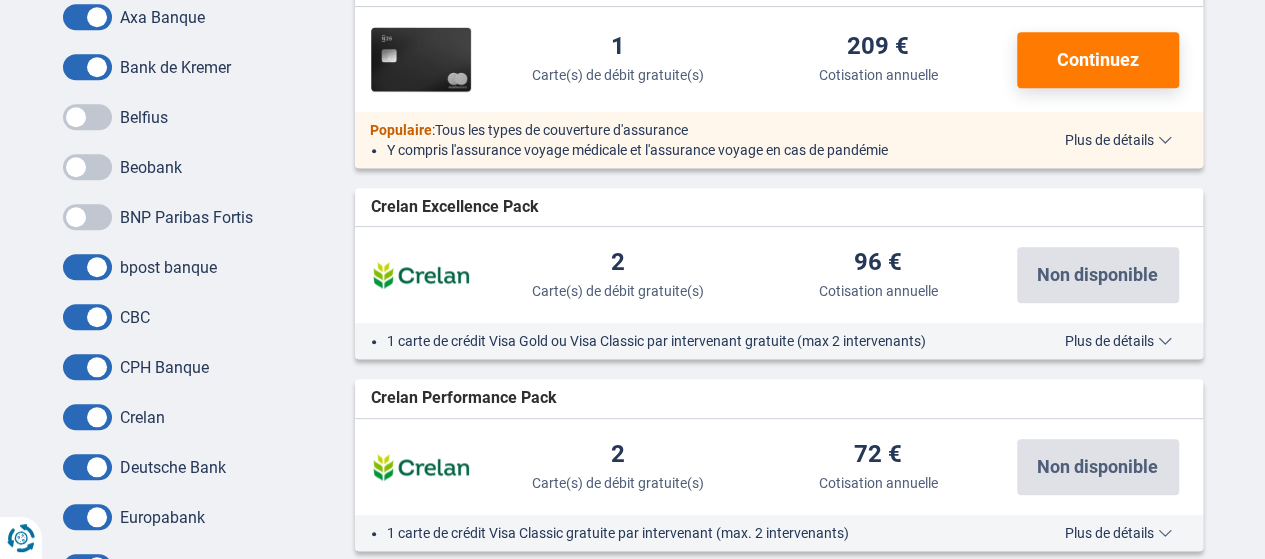 click at bounding box center (87, 267) 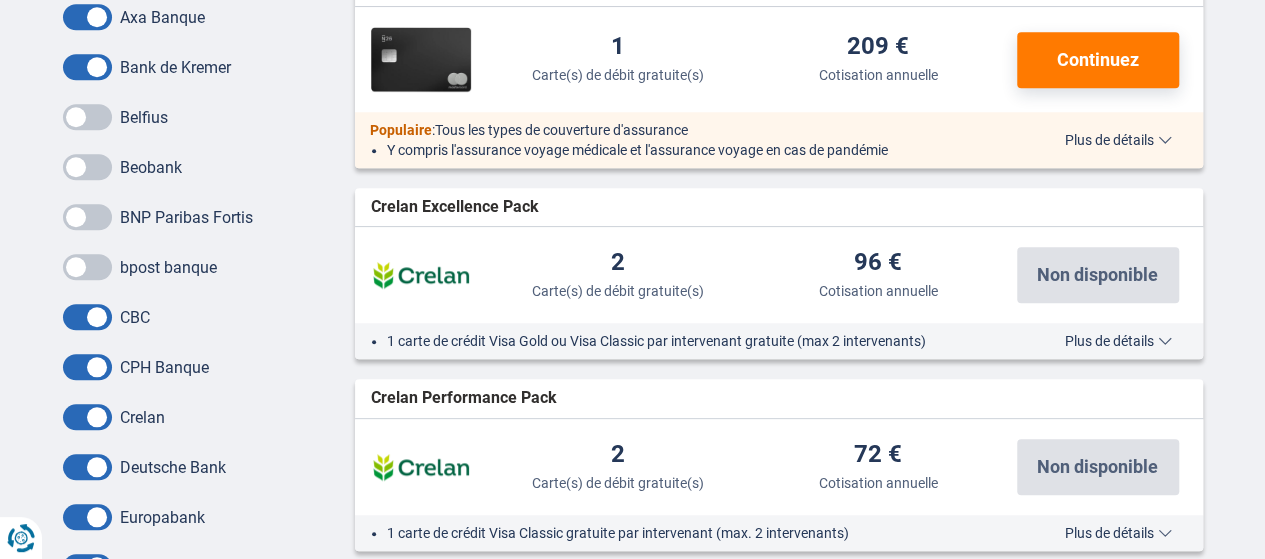 click at bounding box center (87, 317) 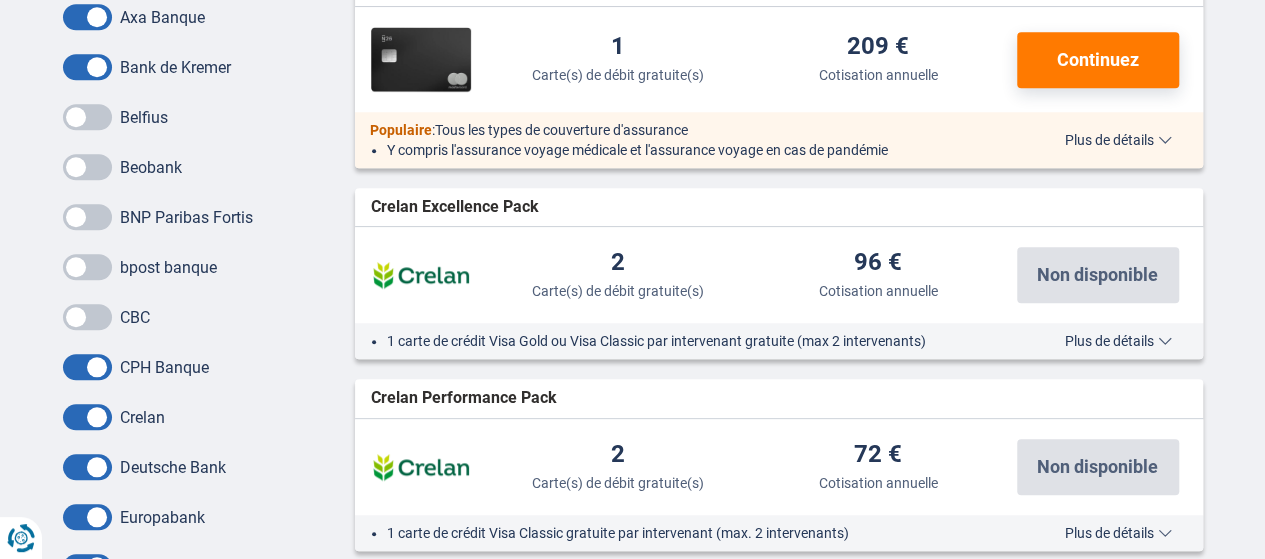 click at bounding box center (87, 467) 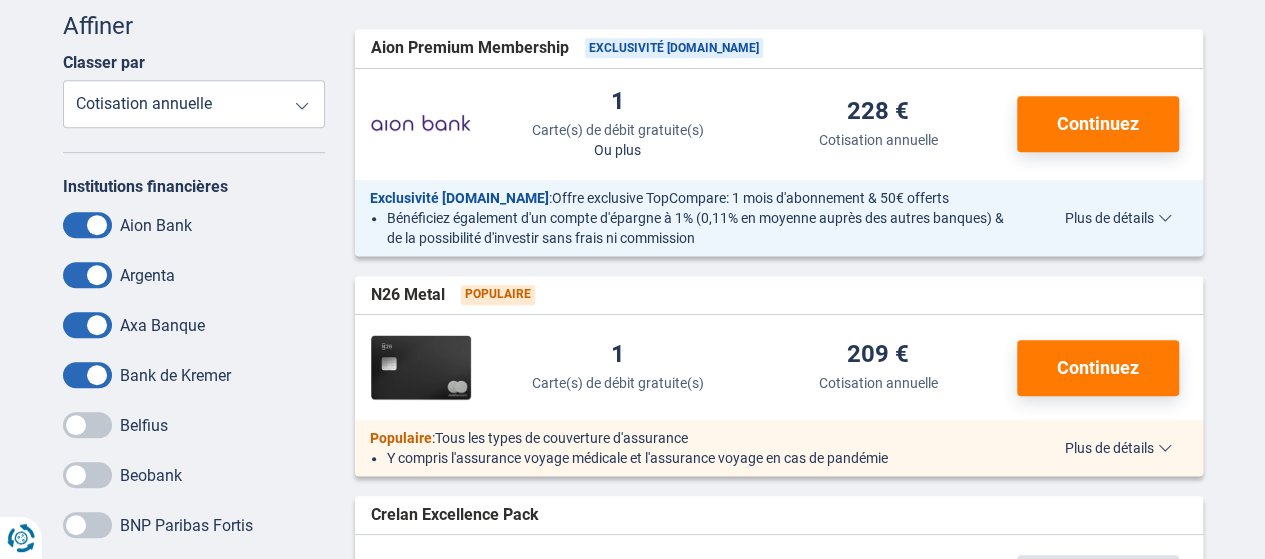 scroll, scrollTop: 266, scrollLeft: 0, axis: vertical 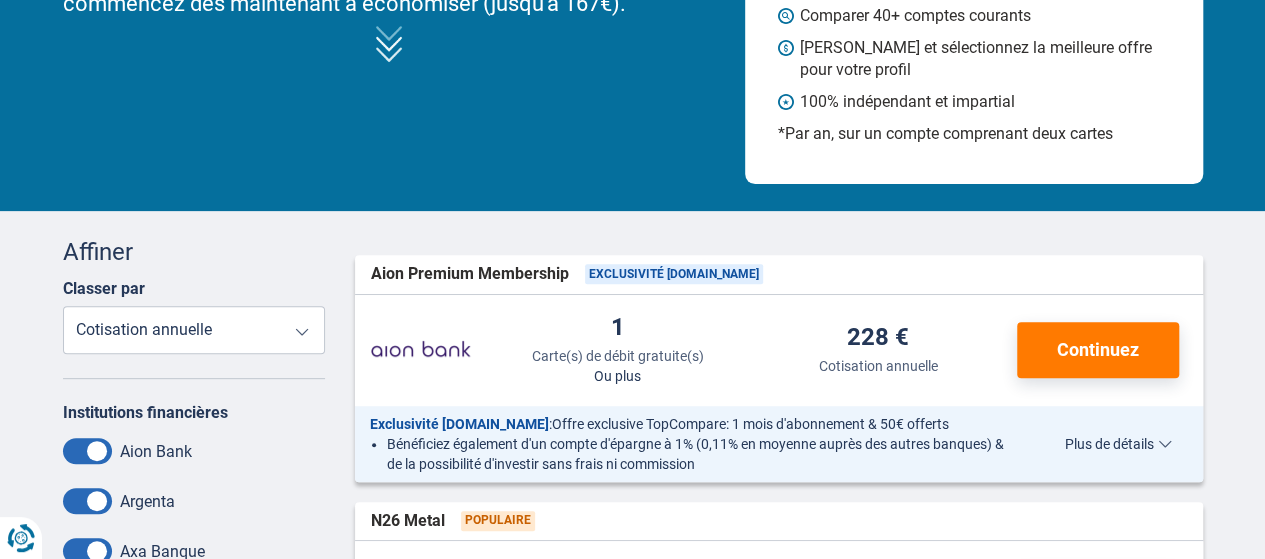click at bounding box center (87, 451) 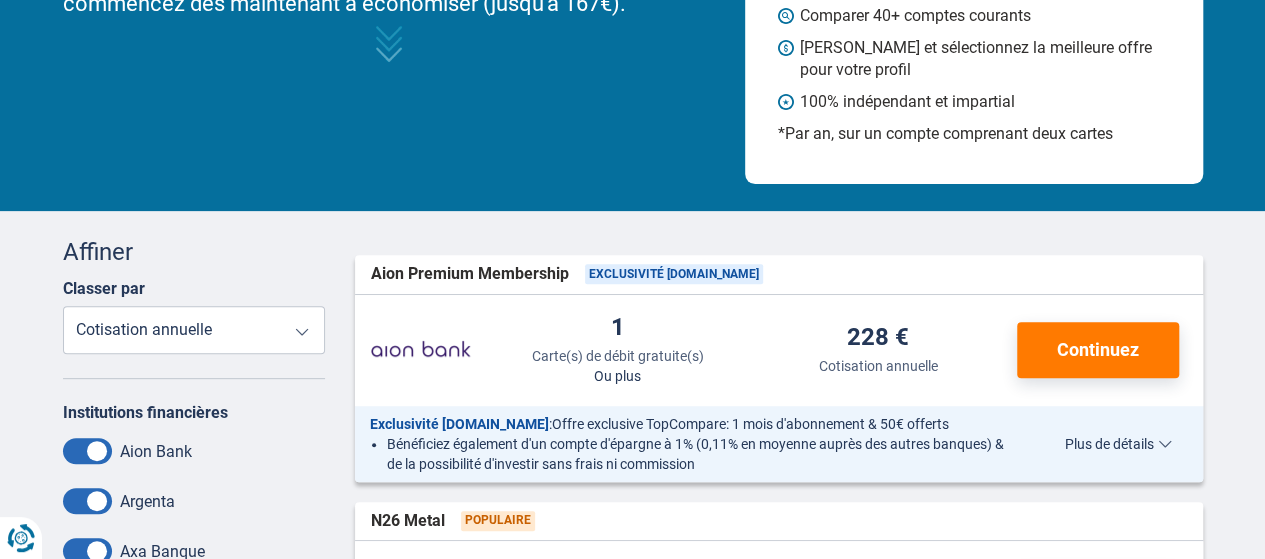 click at bounding box center (0, 0) 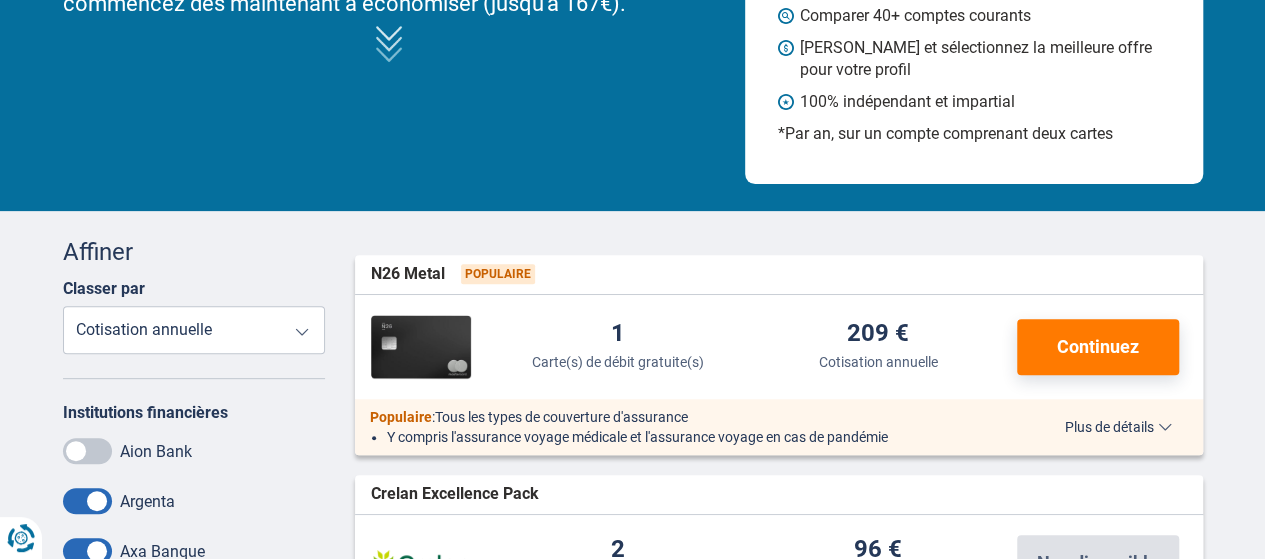 click at bounding box center [87, 501] 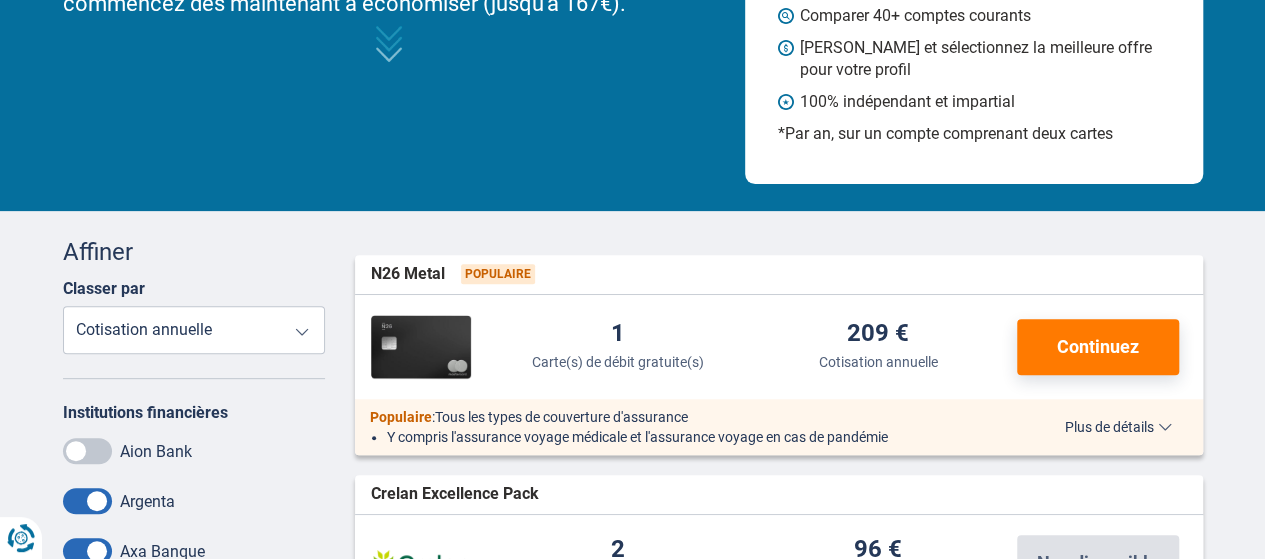 click at bounding box center (0, 0) 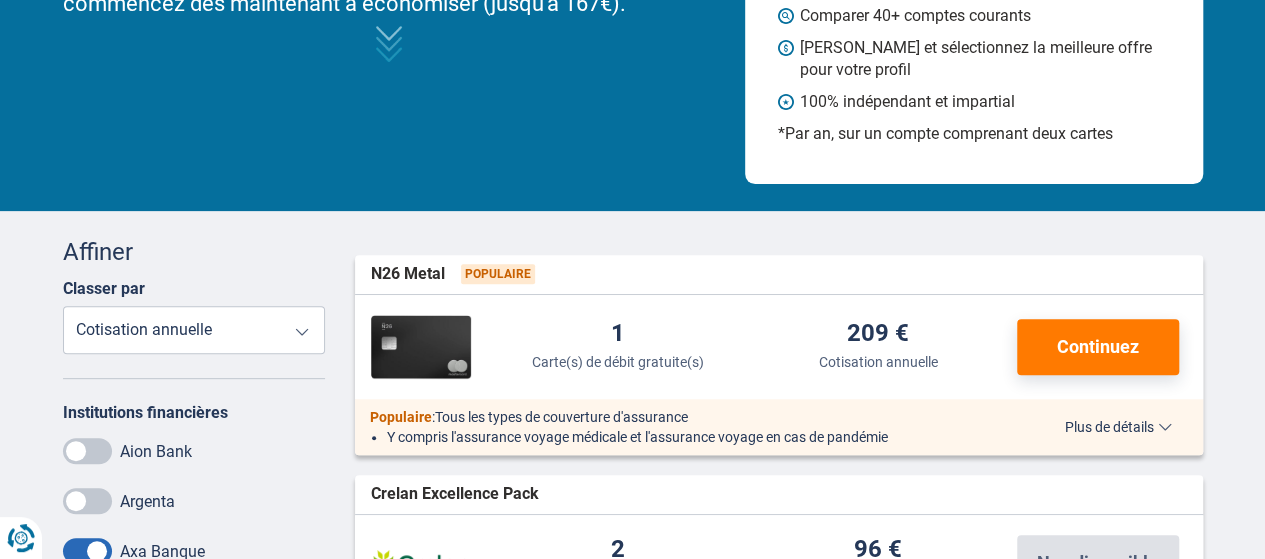 scroll, scrollTop: 533, scrollLeft: 0, axis: vertical 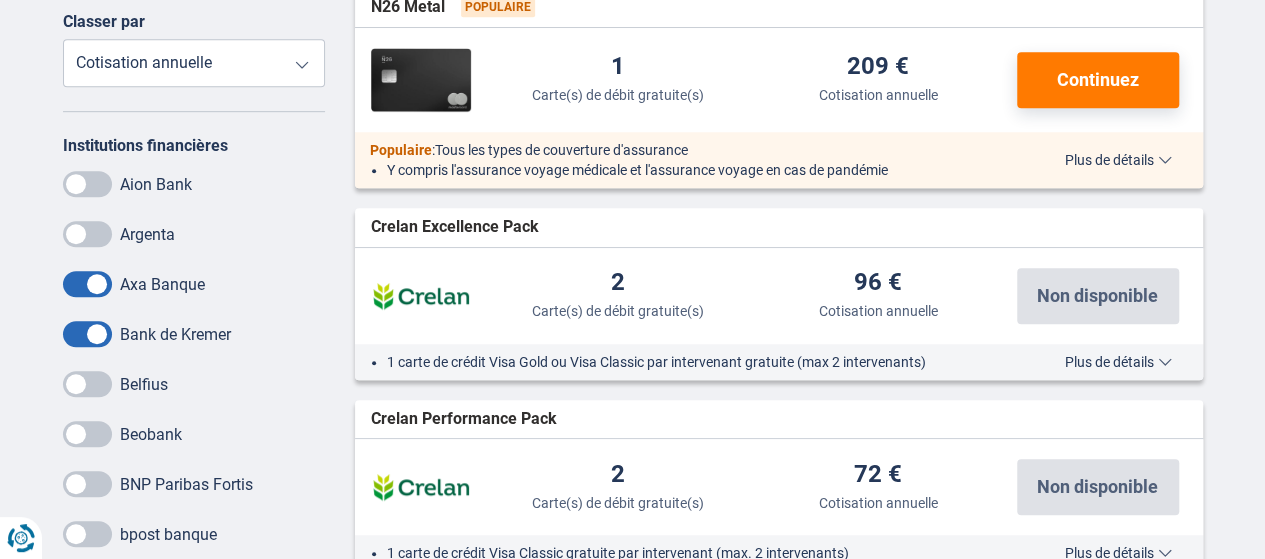 click at bounding box center (87, 284) 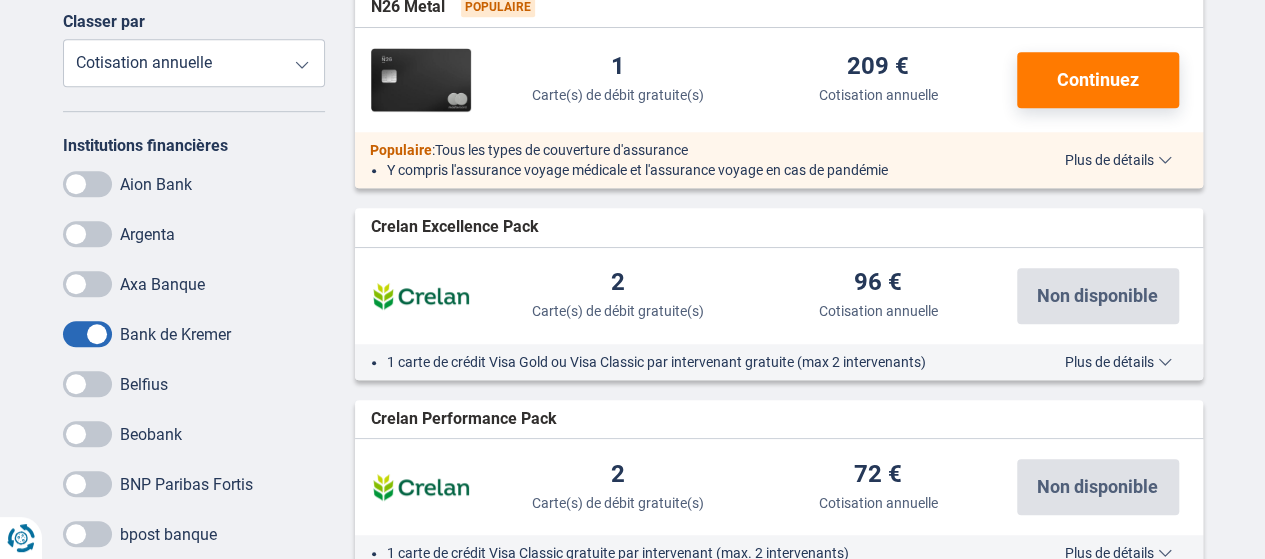 click at bounding box center (87, 334) 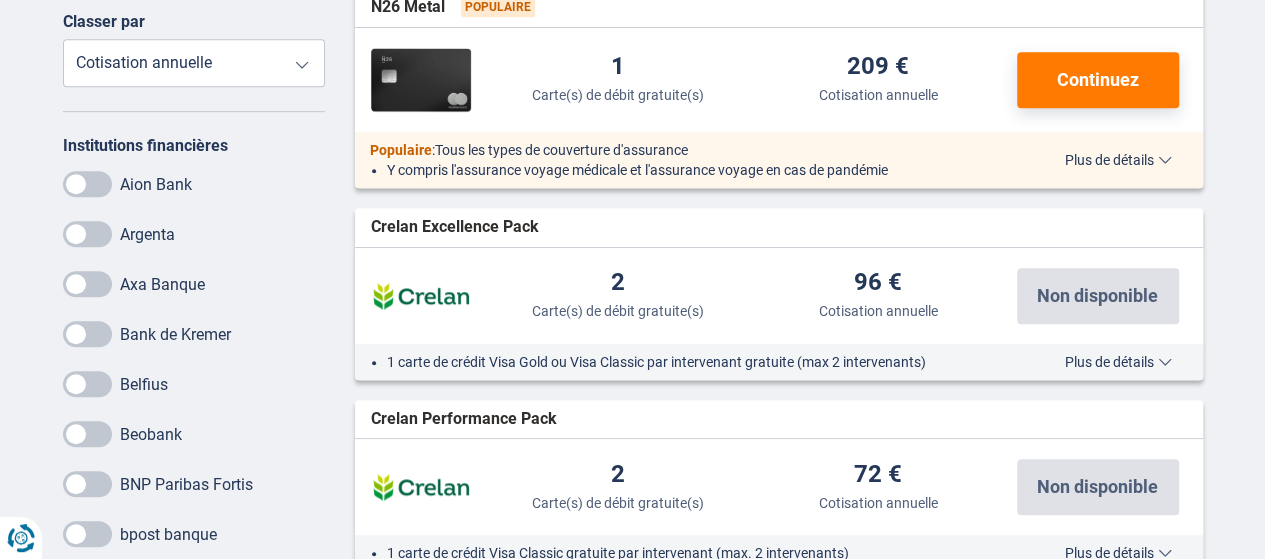 click at bounding box center (87, 384) 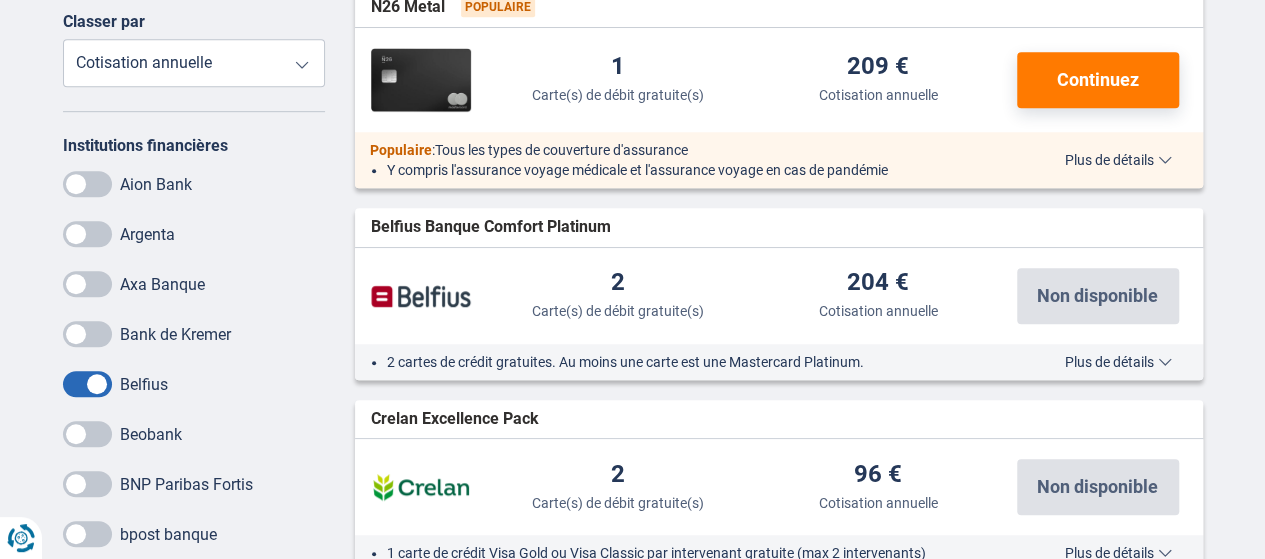 click at bounding box center (87, 434) 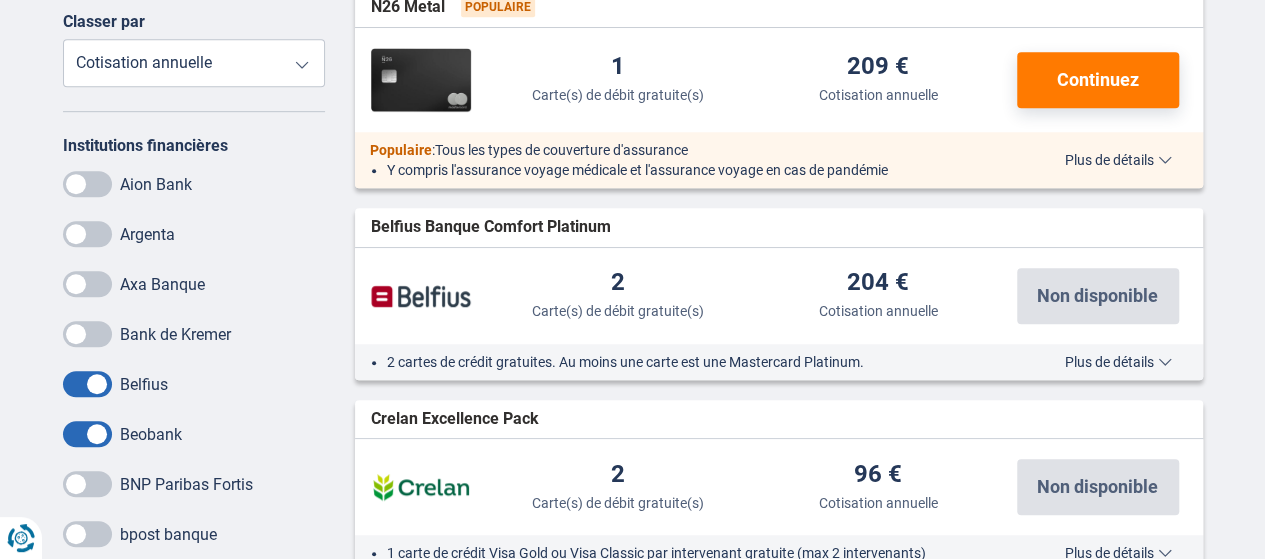 click at bounding box center (87, 484) 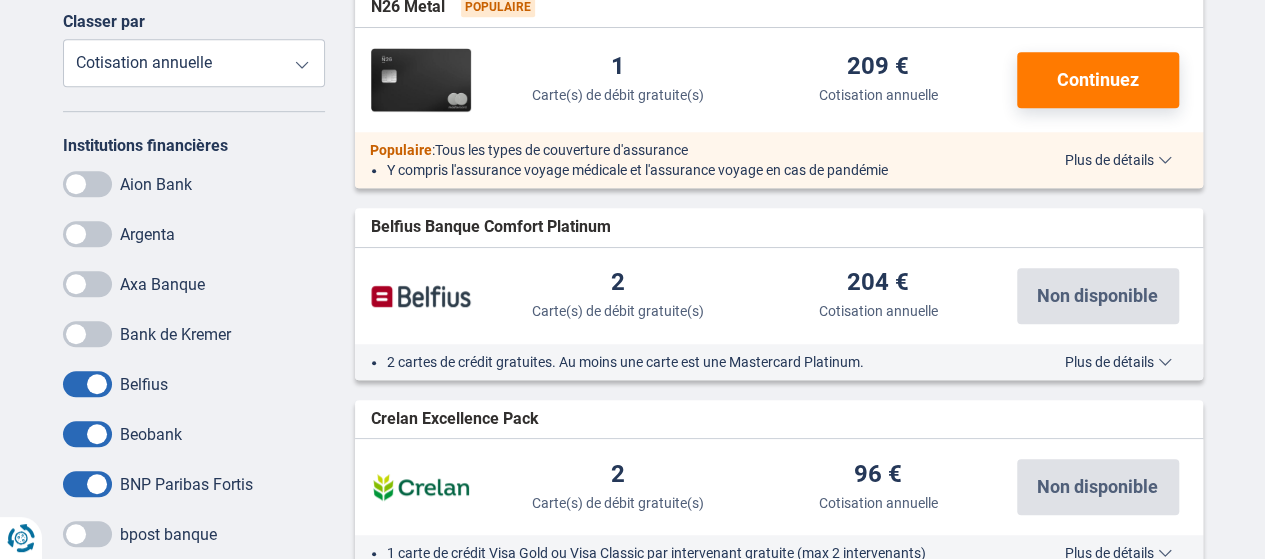 click at bounding box center [87, 534] 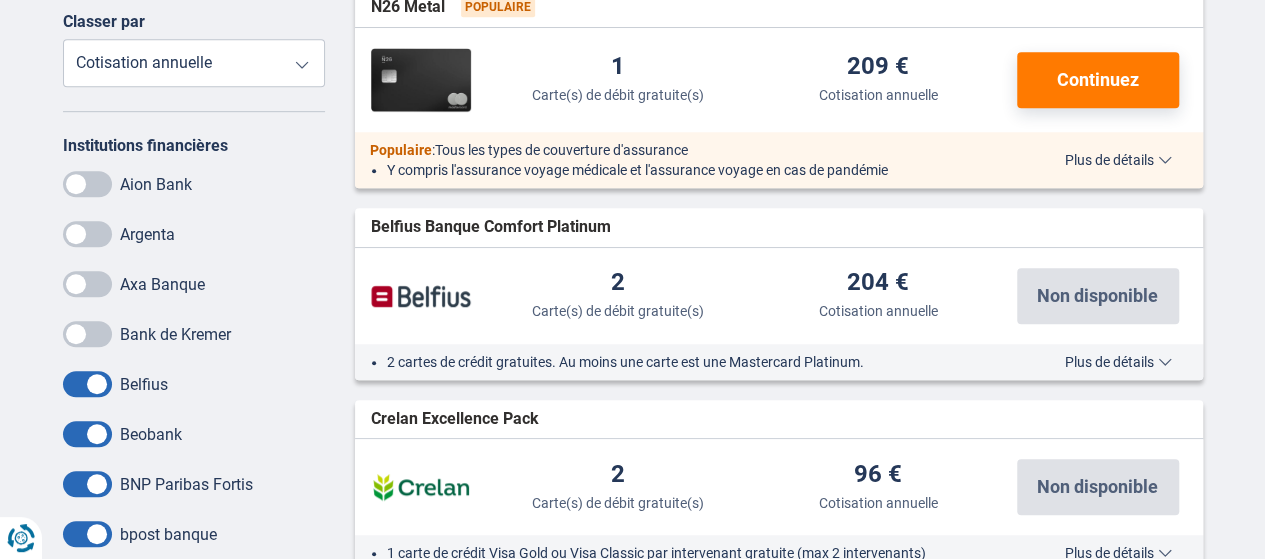 scroll, scrollTop: 800, scrollLeft: 0, axis: vertical 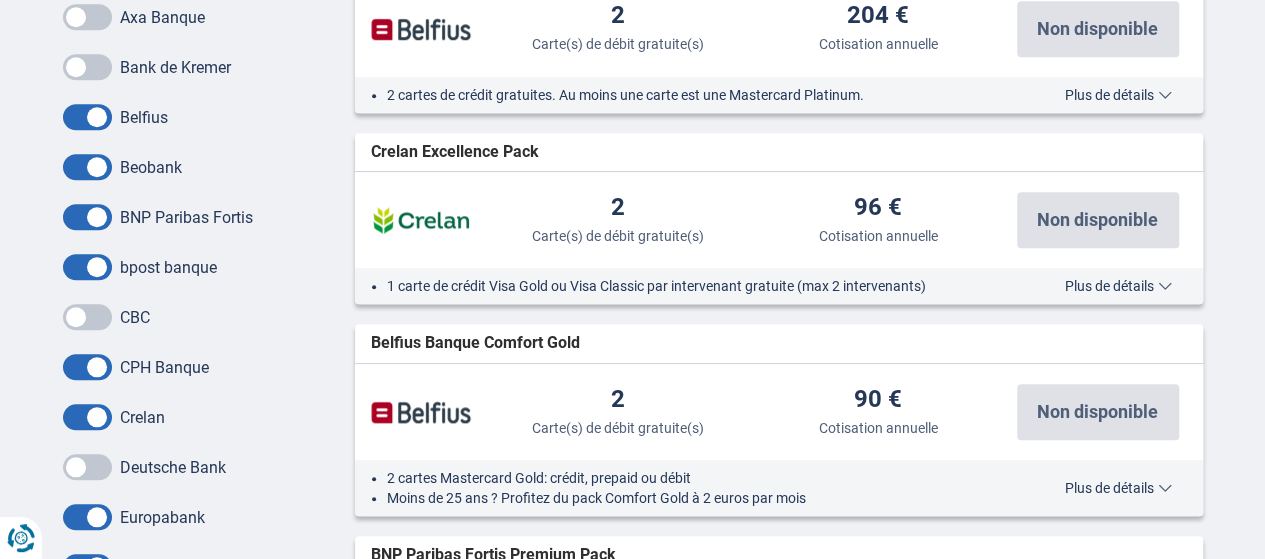 click at bounding box center [87, 317] 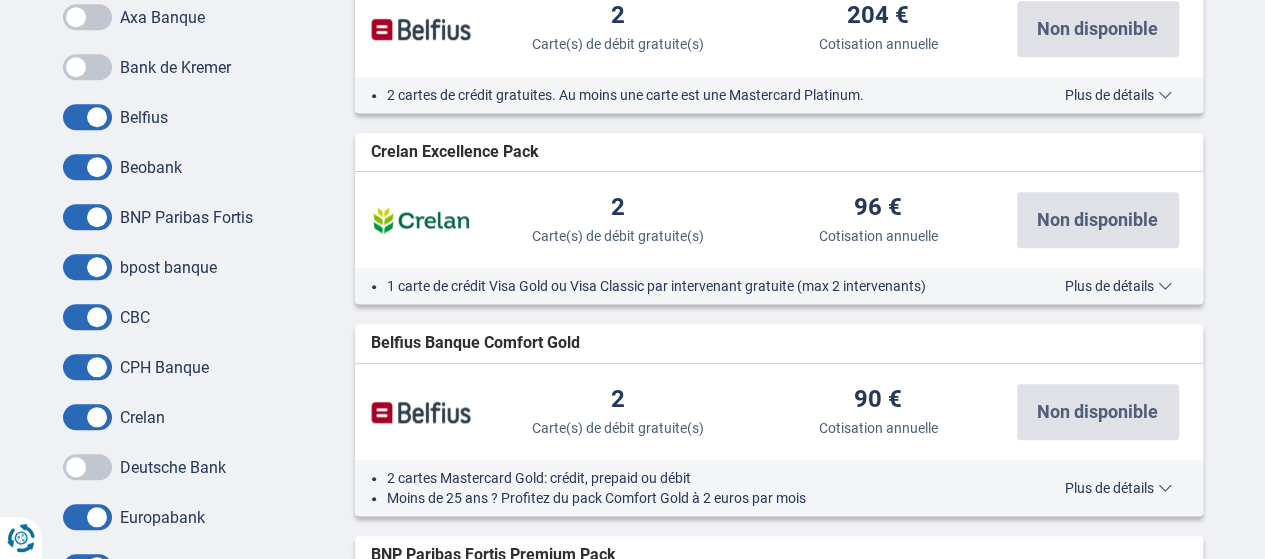 click at bounding box center (87, 367) 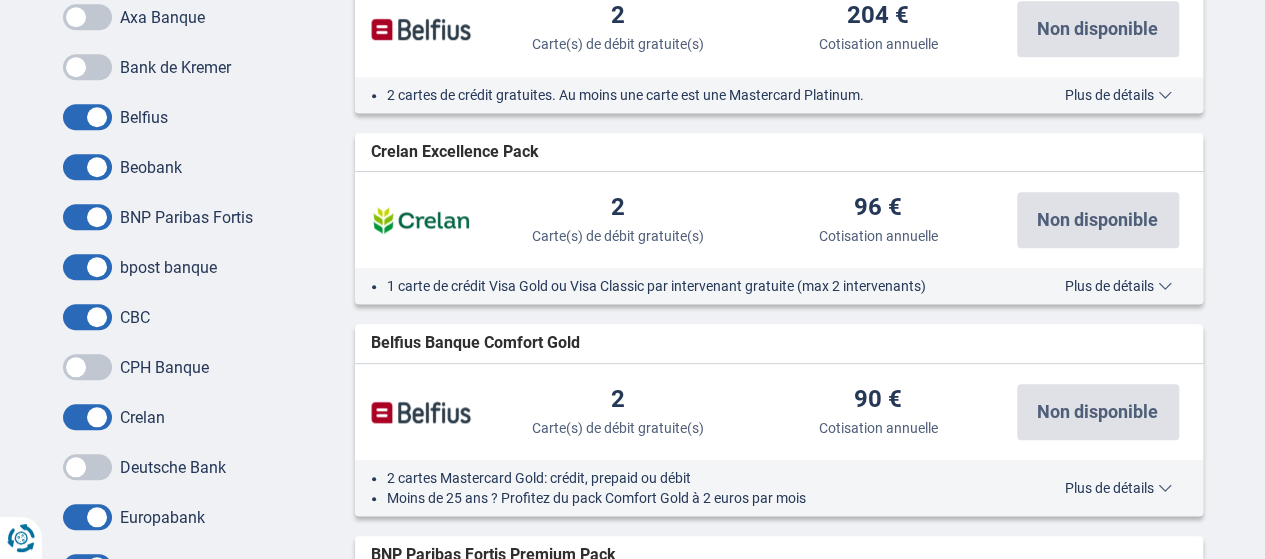 click at bounding box center [87, 417] 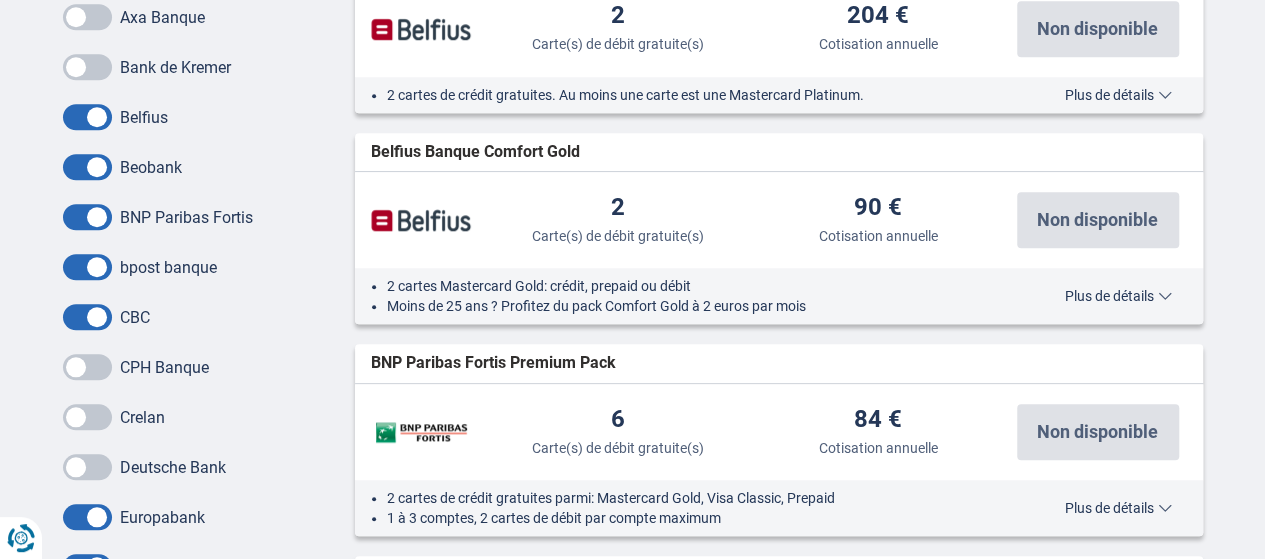 click at bounding box center [87, 467] 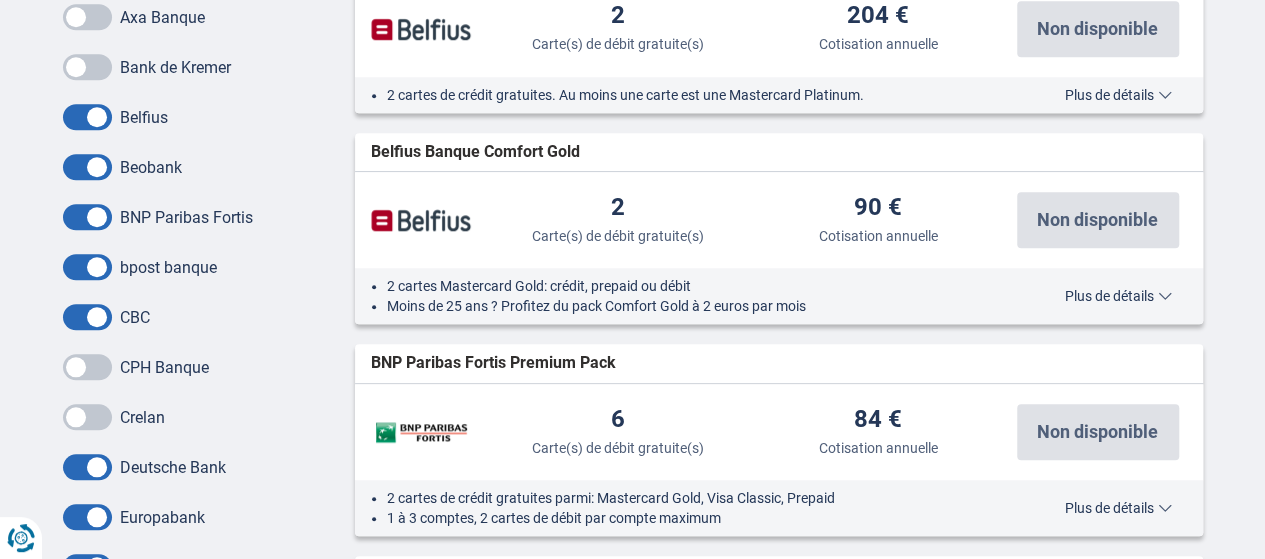 click at bounding box center [87, 517] 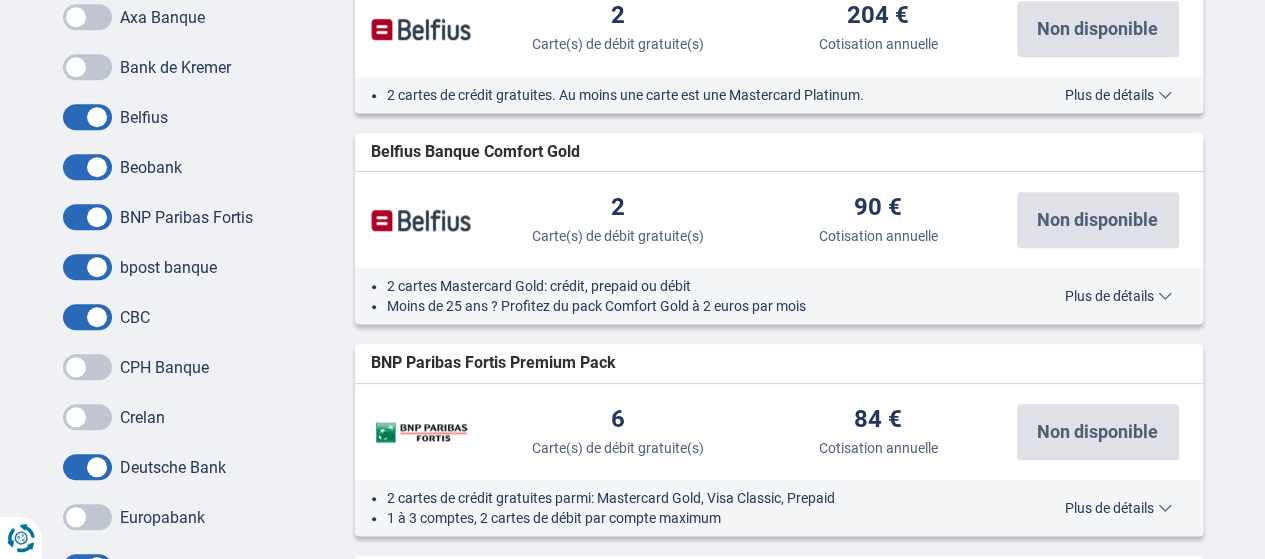 scroll, scrollTop: 1066, scrollLeft: 0, axis: vertical 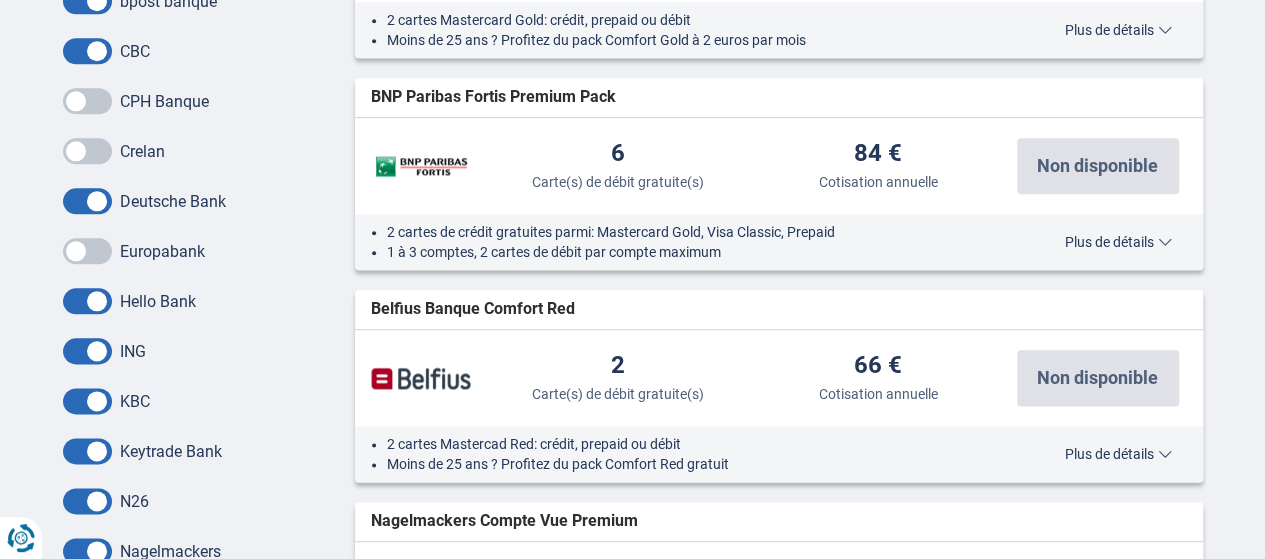 click at bounding box center [87, 301] 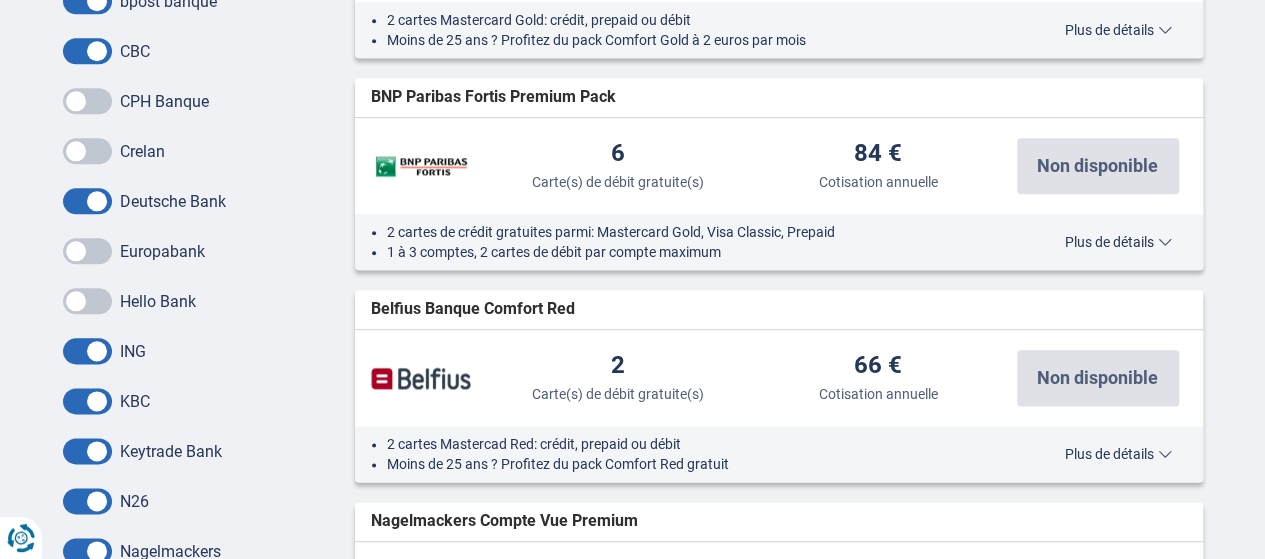 click at bounding box center (87, 351) 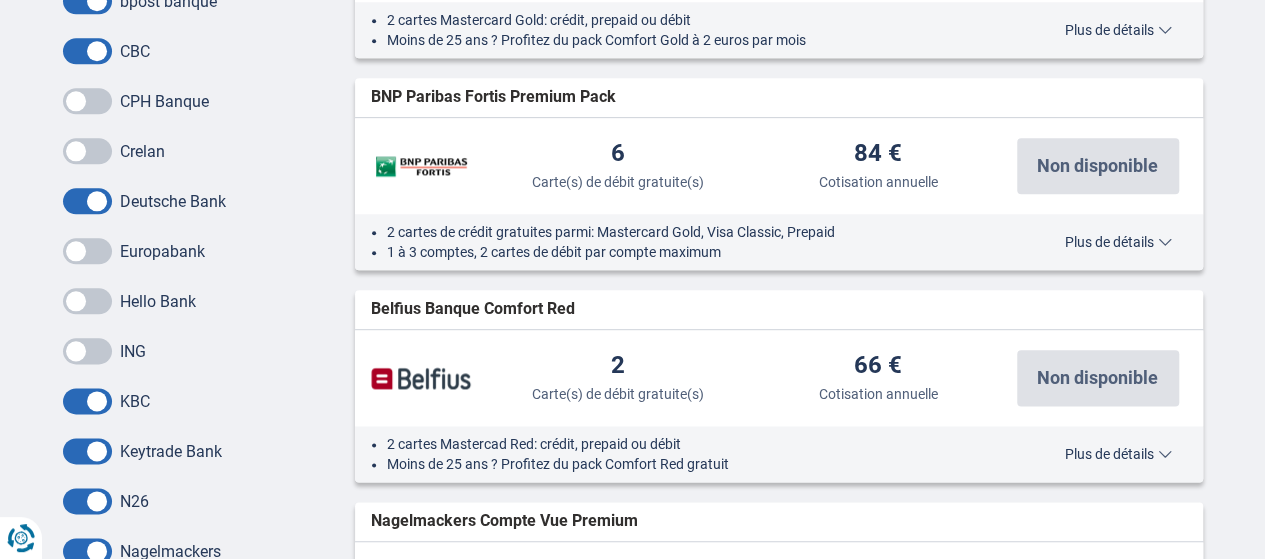 click at bounding box center (87, 401) 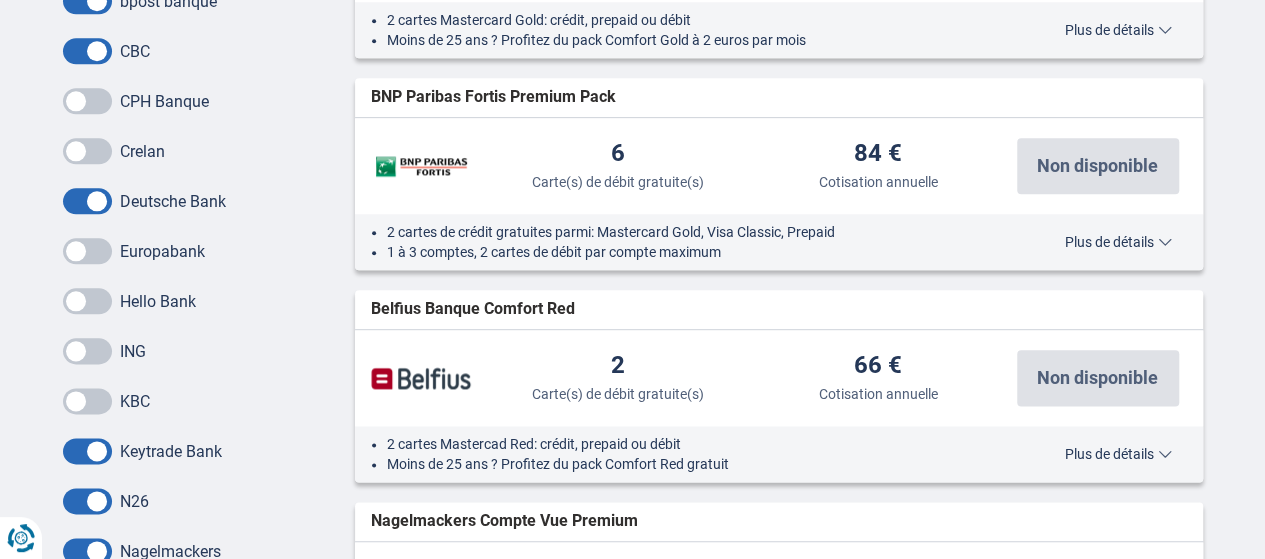 click at bounding box center [87, 451] 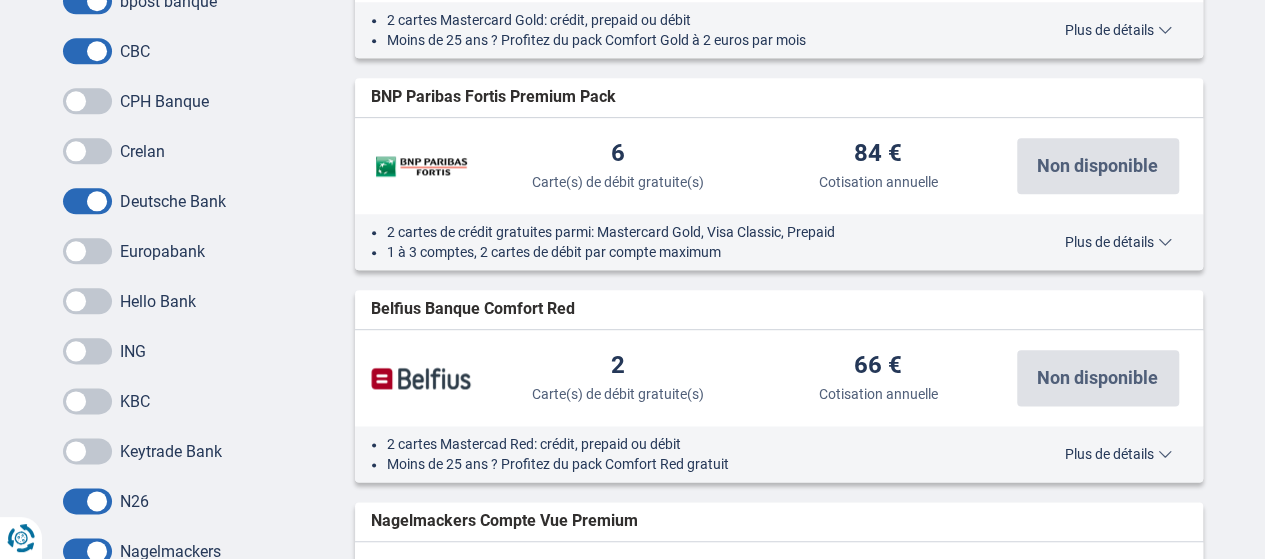 click at bounding box center (87, 501) 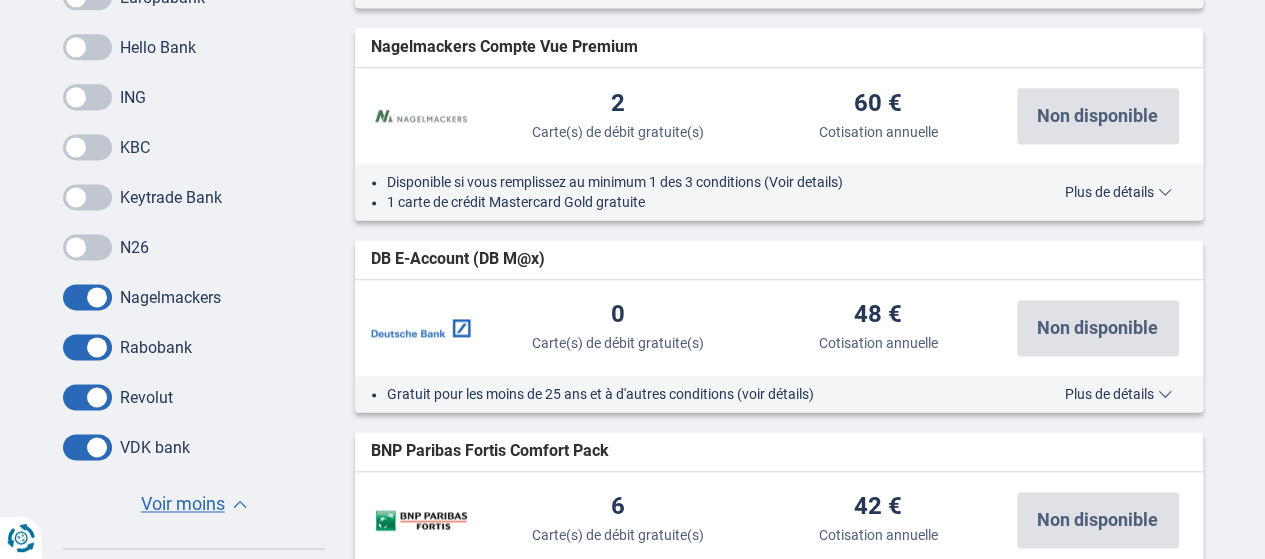 scroll, scrollTop: 1333, scrollLeft: 0, axis: vertical 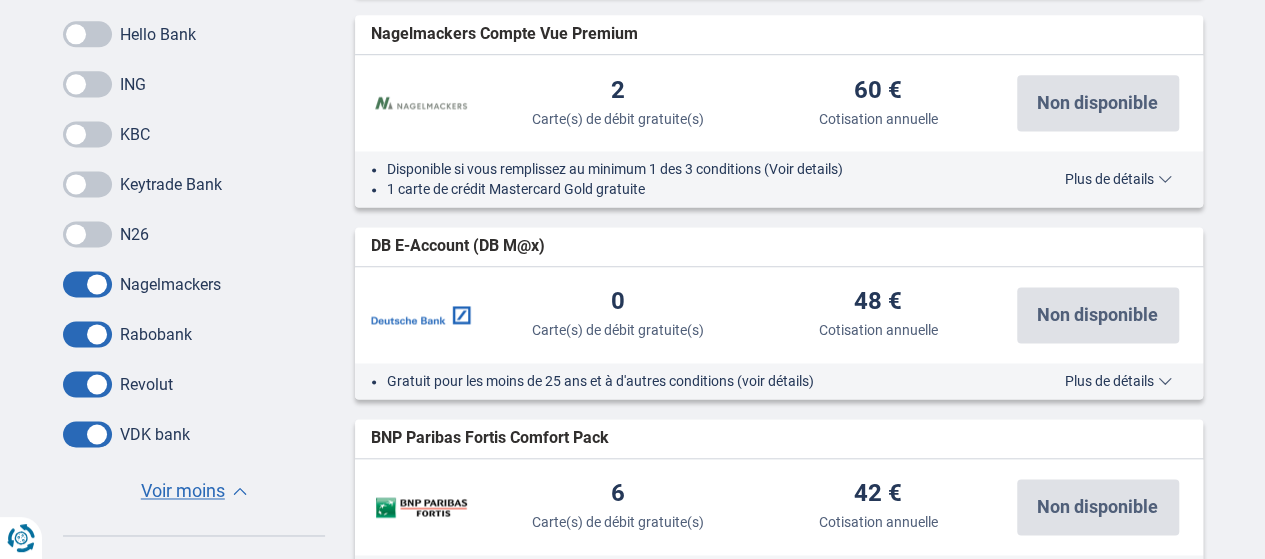 click at bounding box center [87, 284] 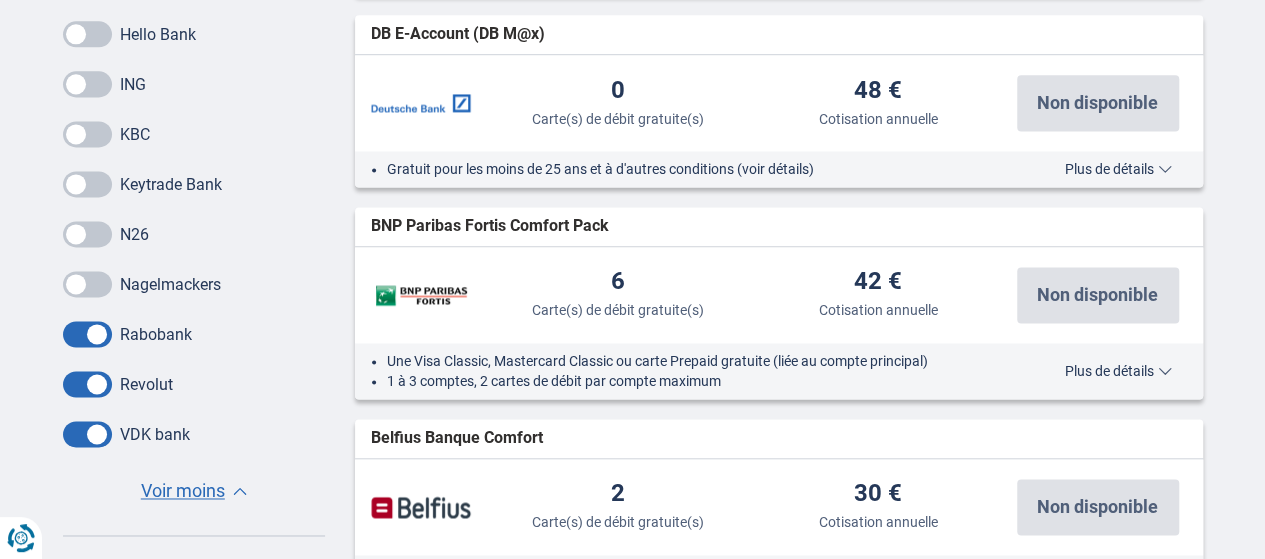 click at bounding box center (87, 334) 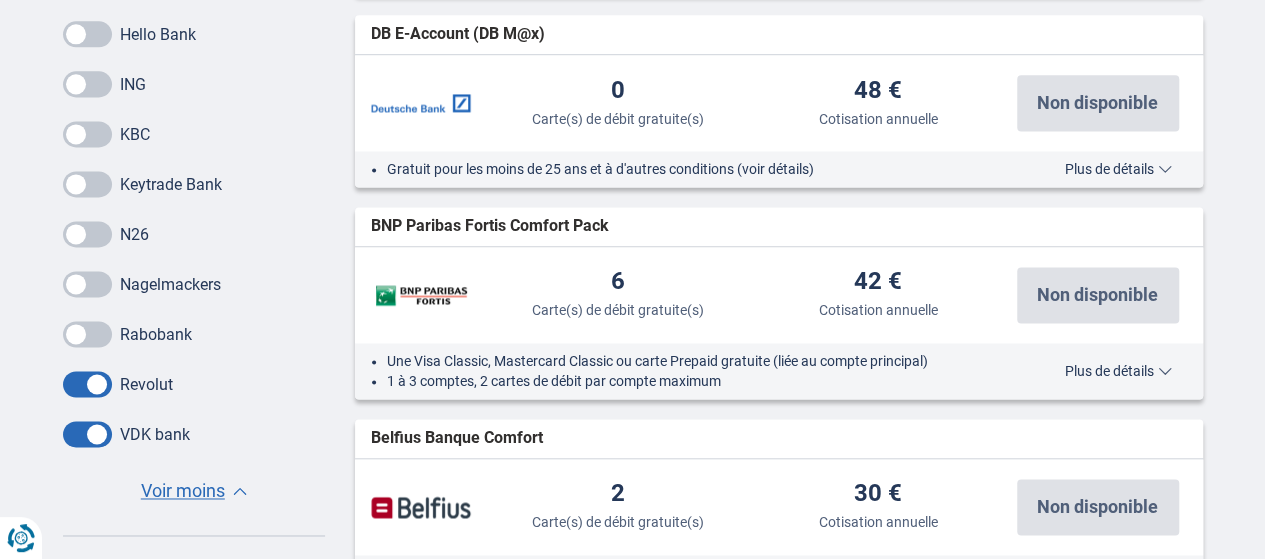 click at bounding box center (87, 384) 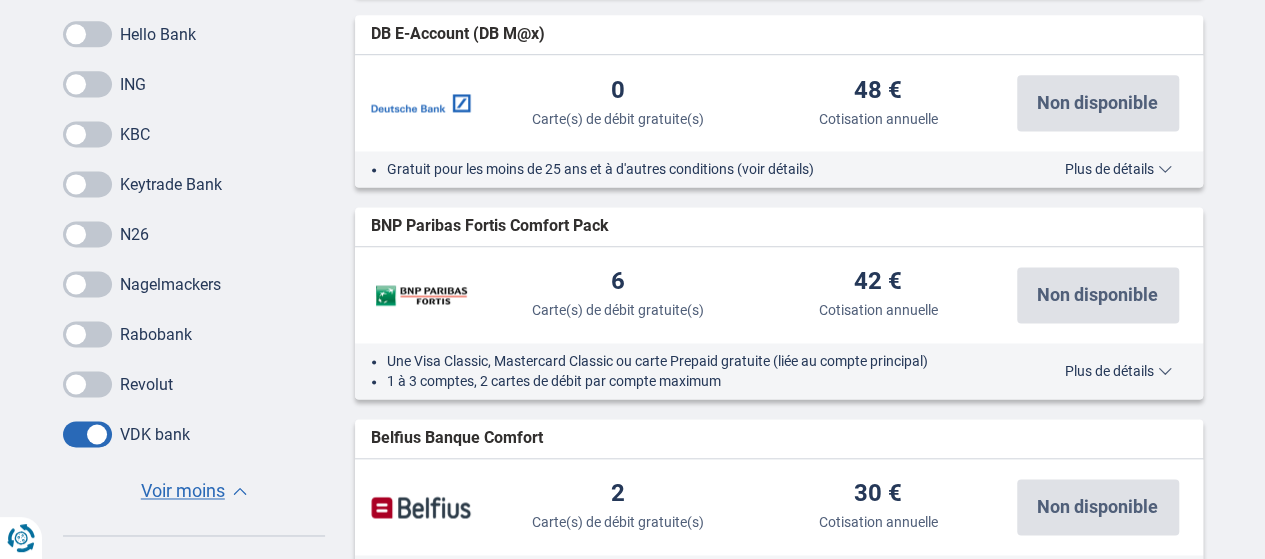 click at bounding box center [87, 434] 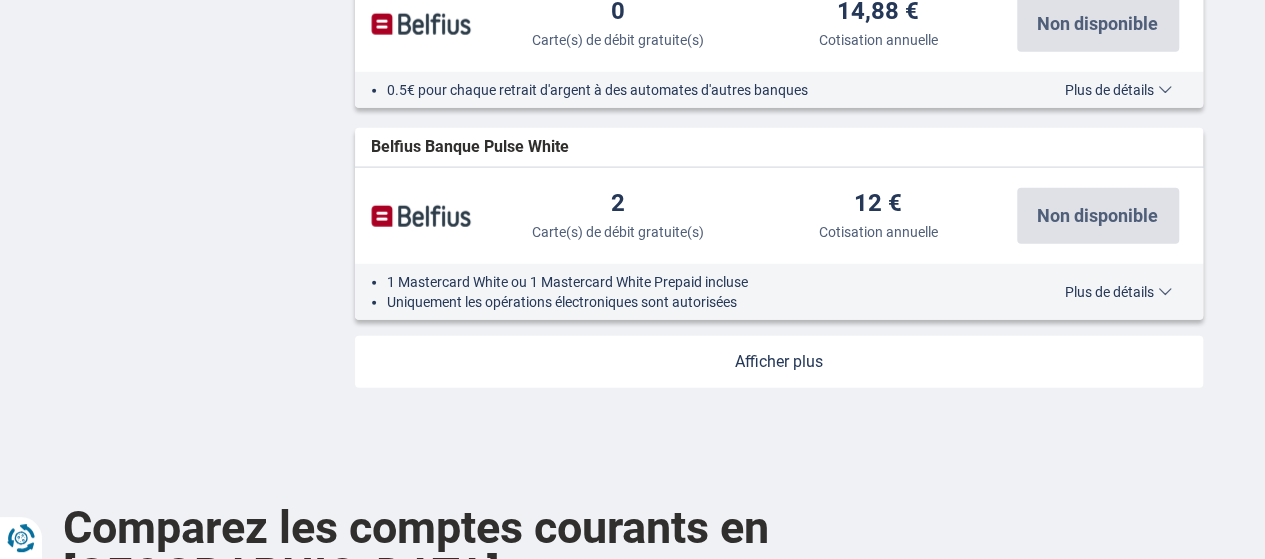 scroll, scrollTop: 2666, scrollLeft: 0, axis: vertical 